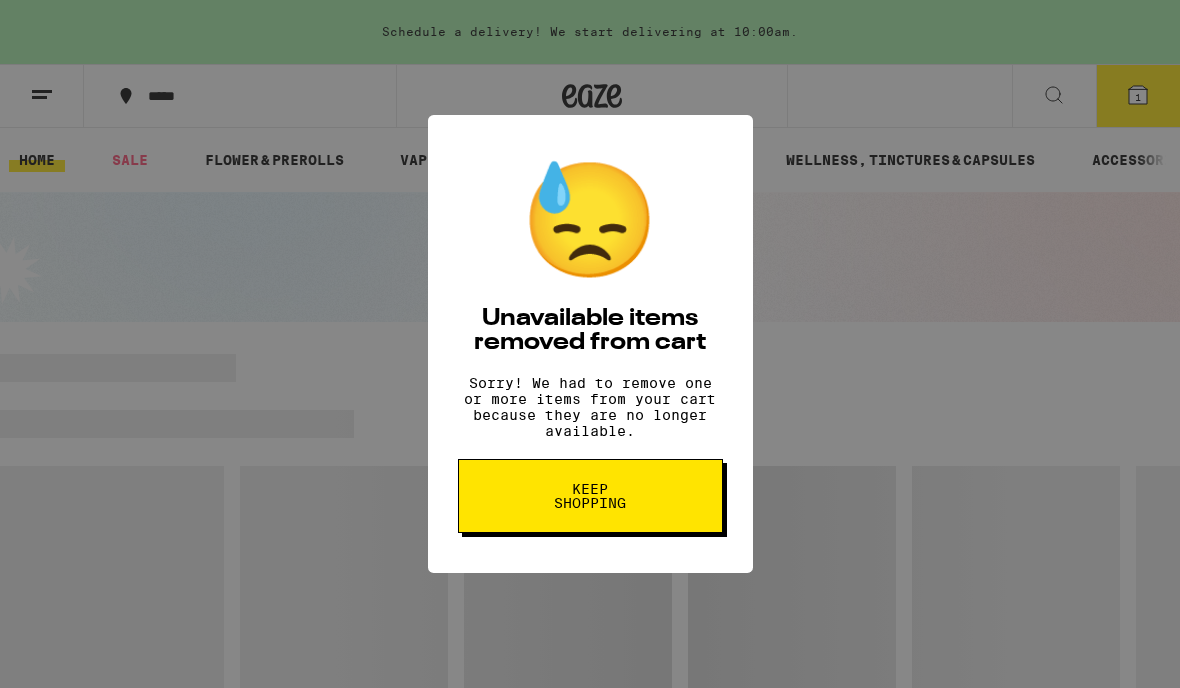 scroll, scrollTop: 0, scrollLeft: 0, axis: both 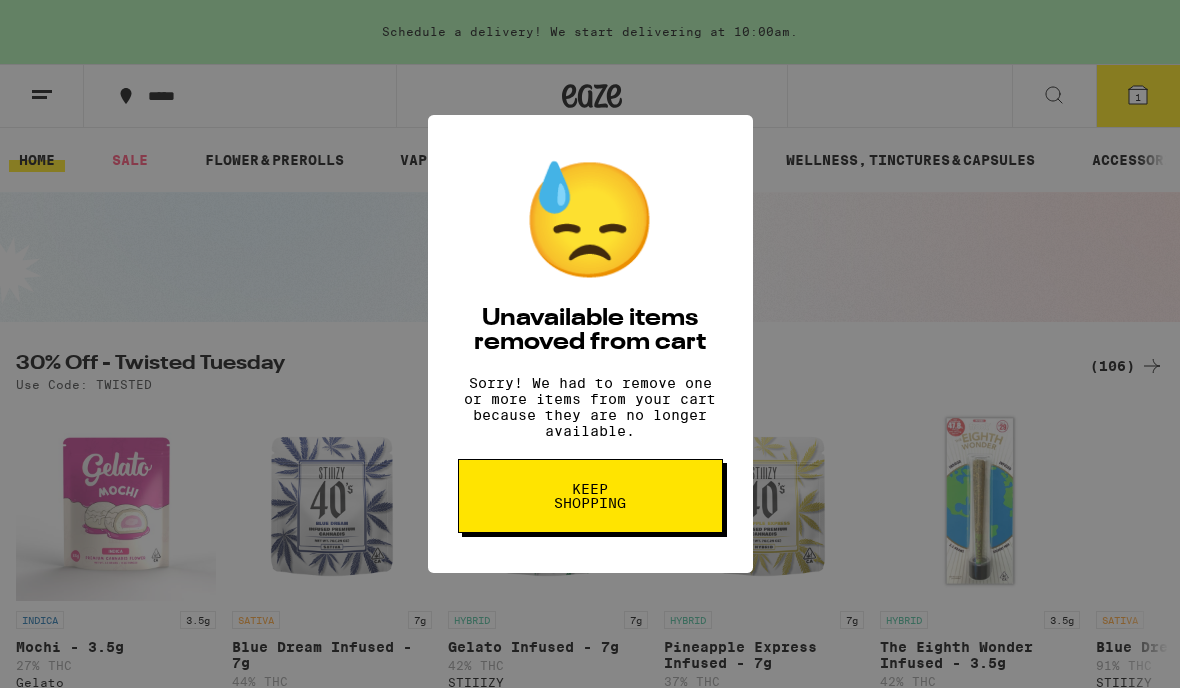 click on "Keep Shopping" at bounding box center (590, 496) 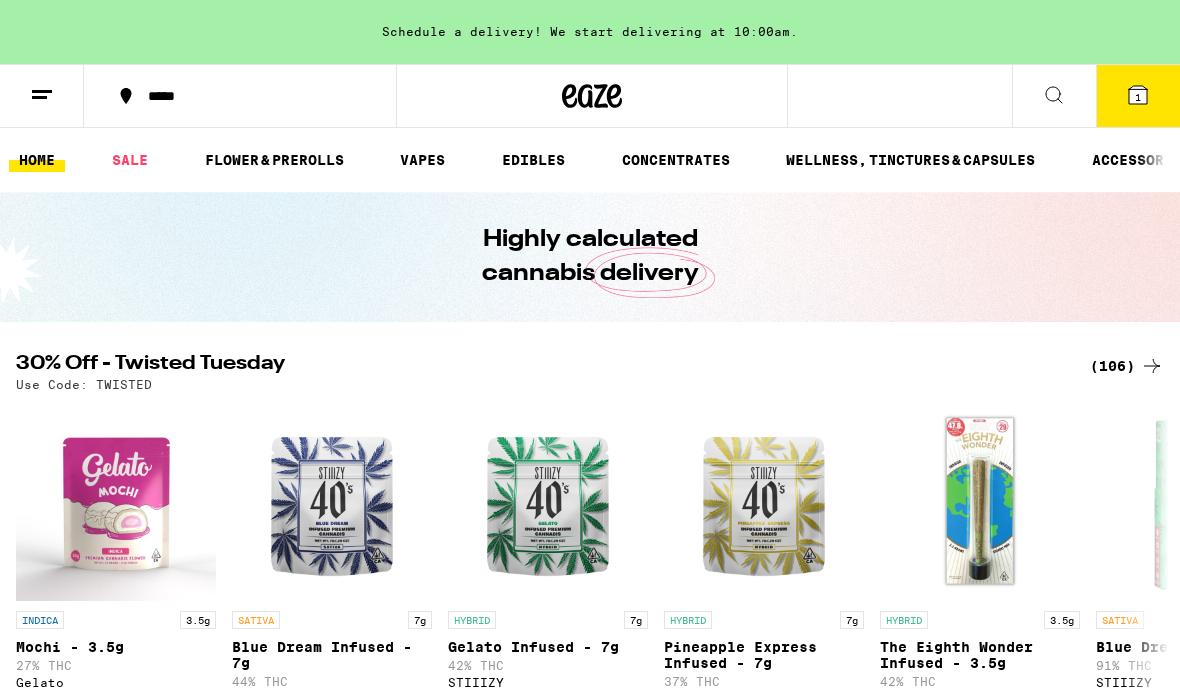 scroll, scrollTop: 0, scrollLeft: 0, axis: both 